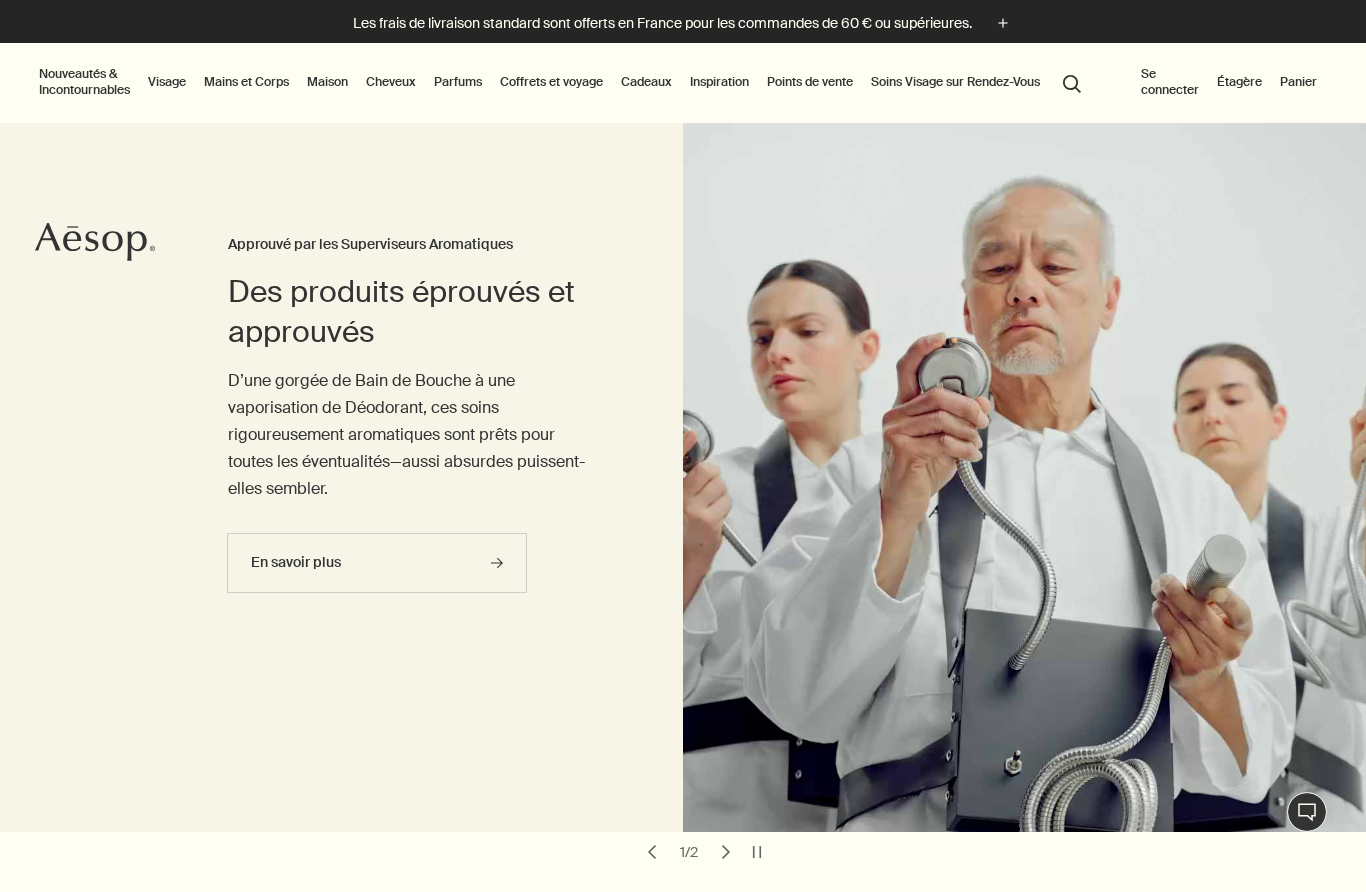 scroll, scrollTop: 0, scrollLeft: 0, axis: both 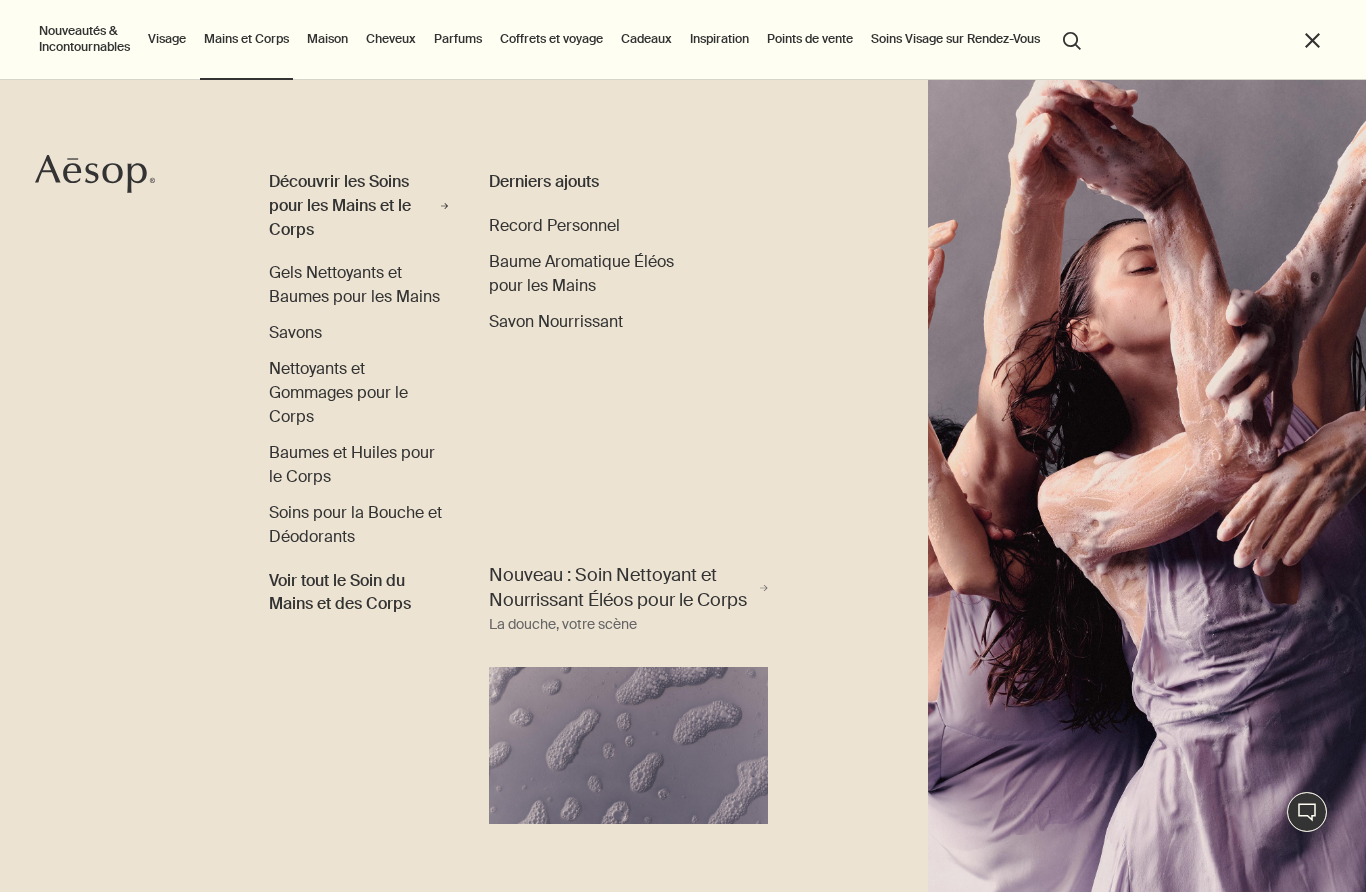 click on "Gels Nettoyants et Baumes pour les Mains" at bounding box center [354, 284] 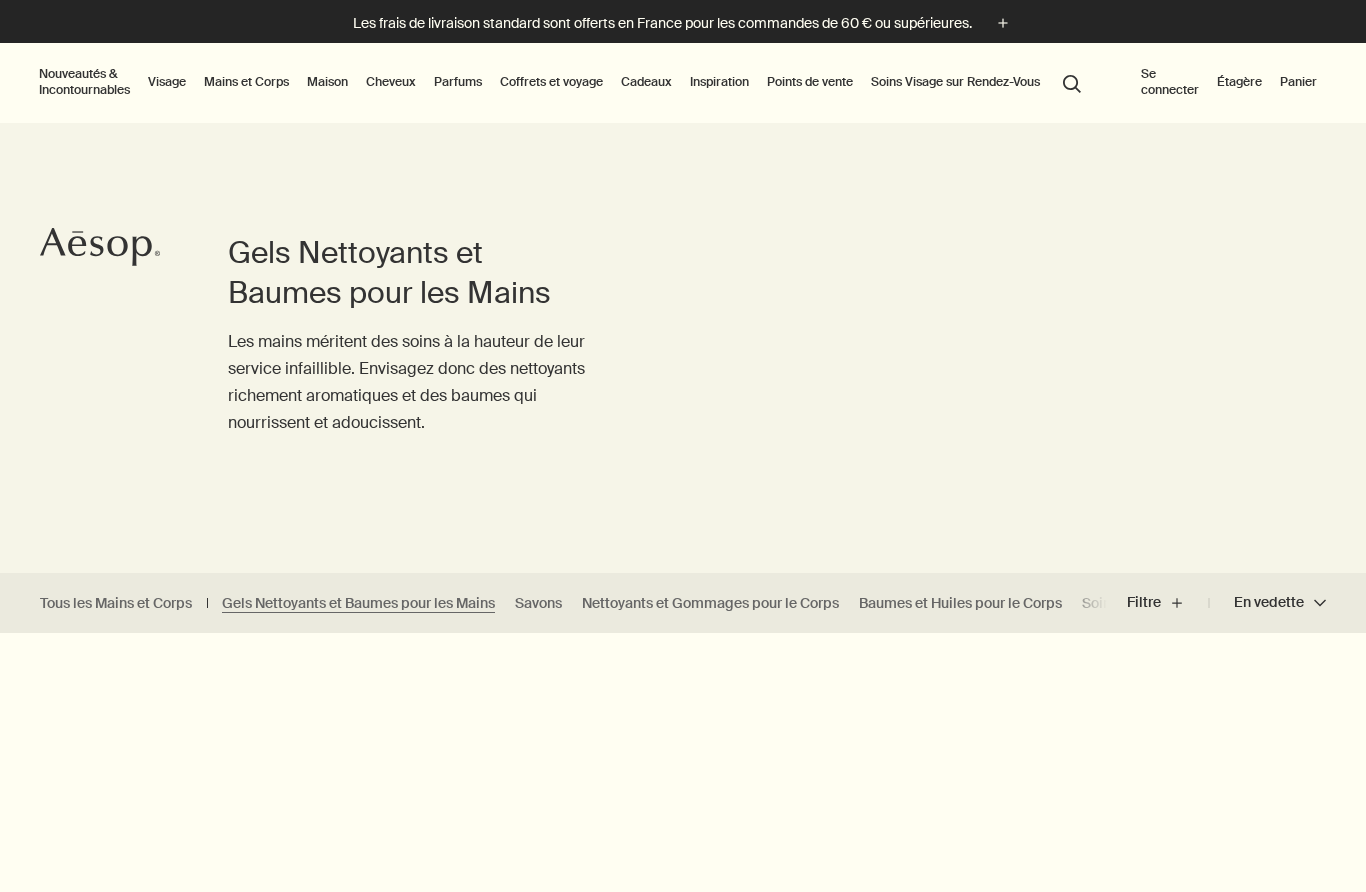 scroll, scrollTop: 0, scrollLeft: 0, axis: both 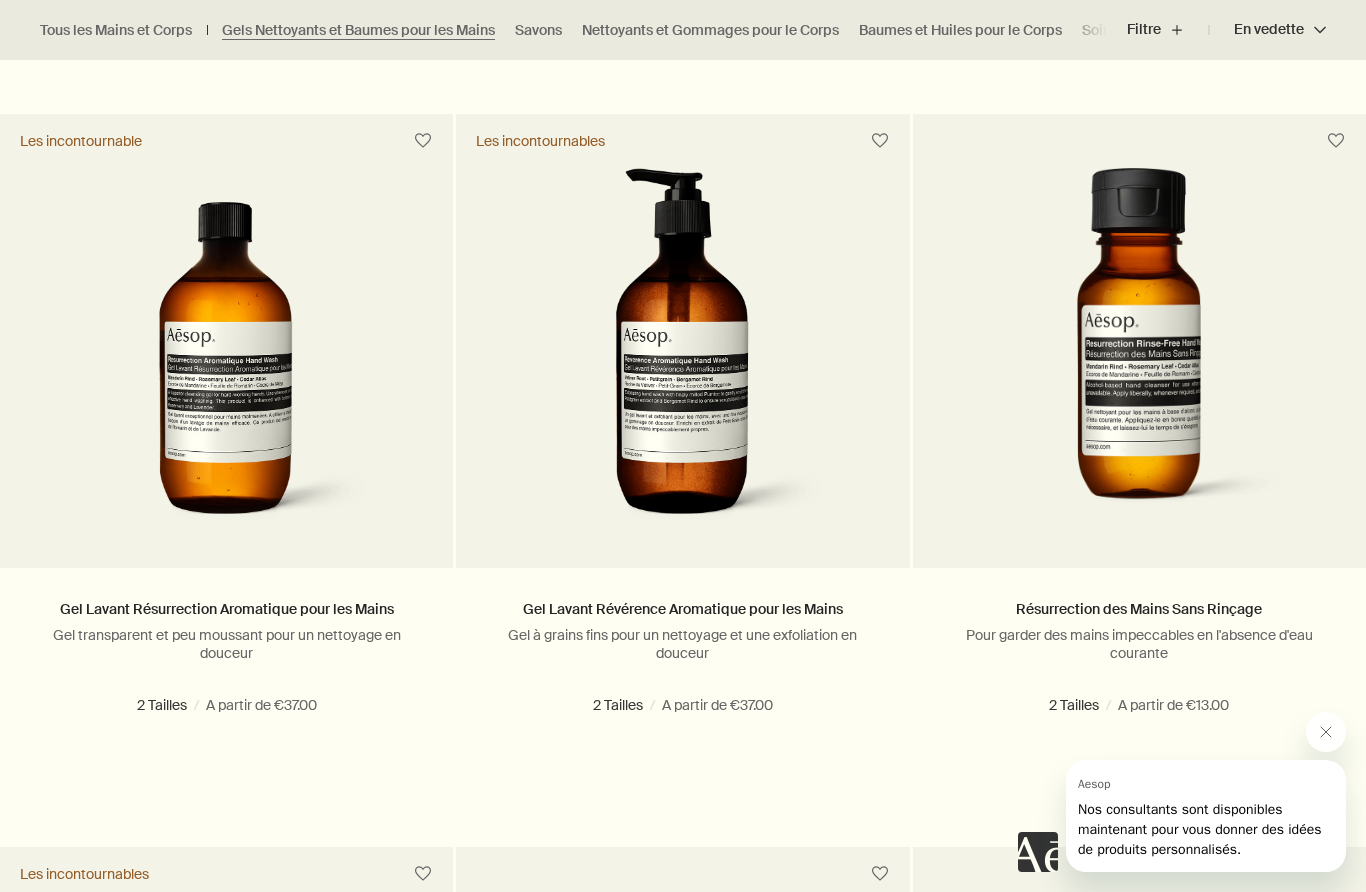 click at bounding box center [668, 705] 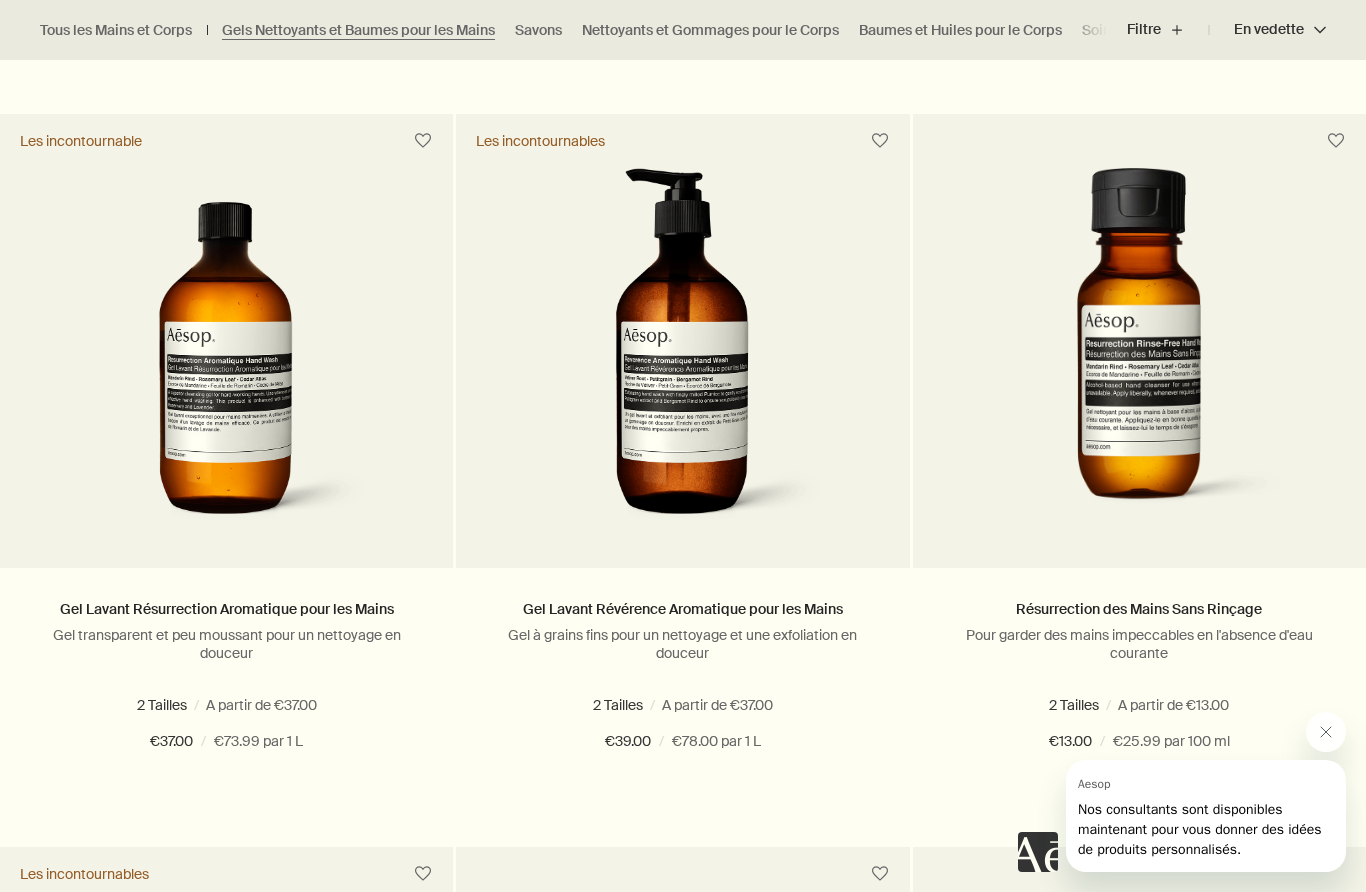click on "Recharge 500 mL" at bounding box center (662, 1956) 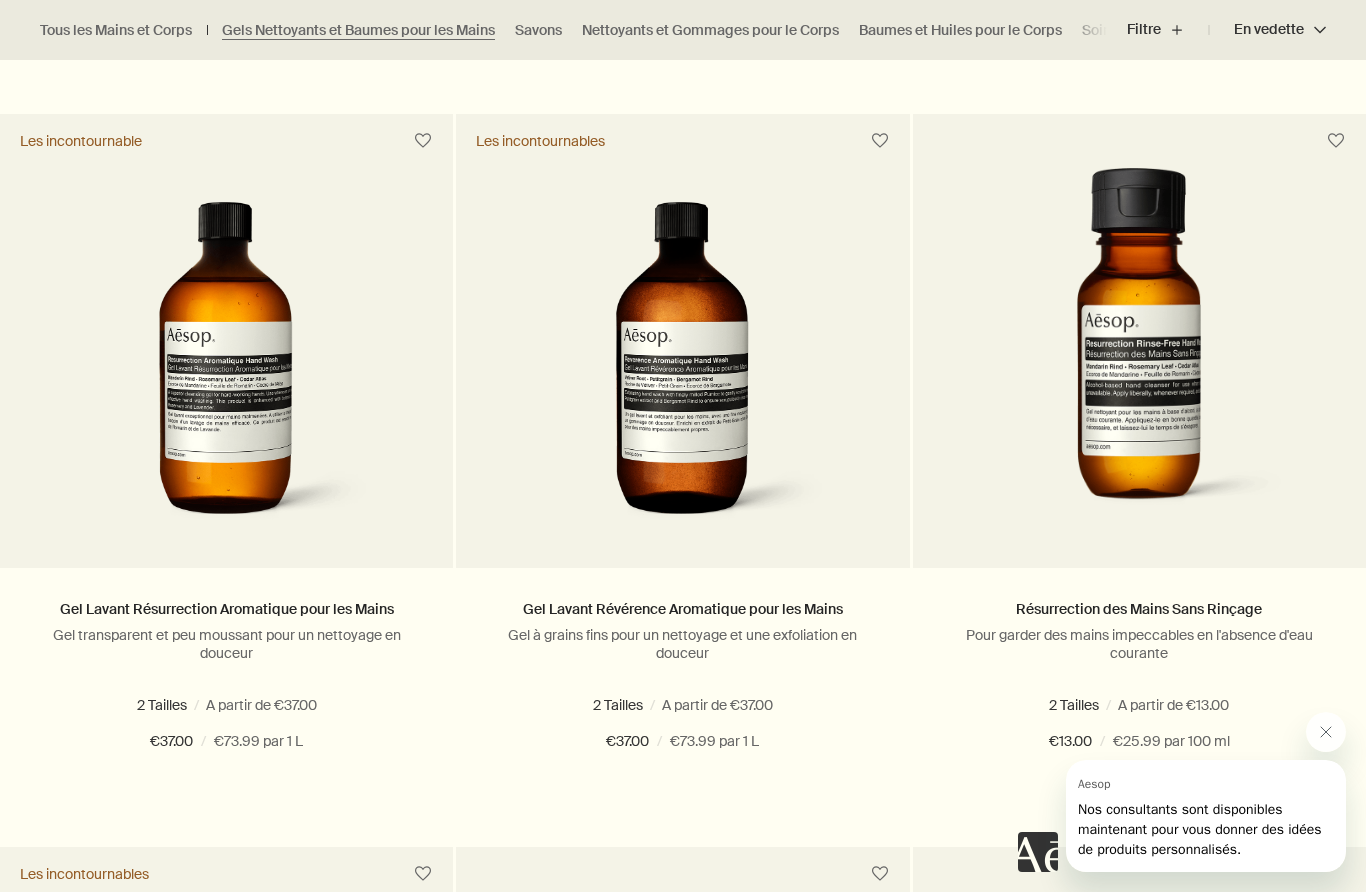 click on "Ajouter Ajouter au panier" at bounding box center (226, 814) 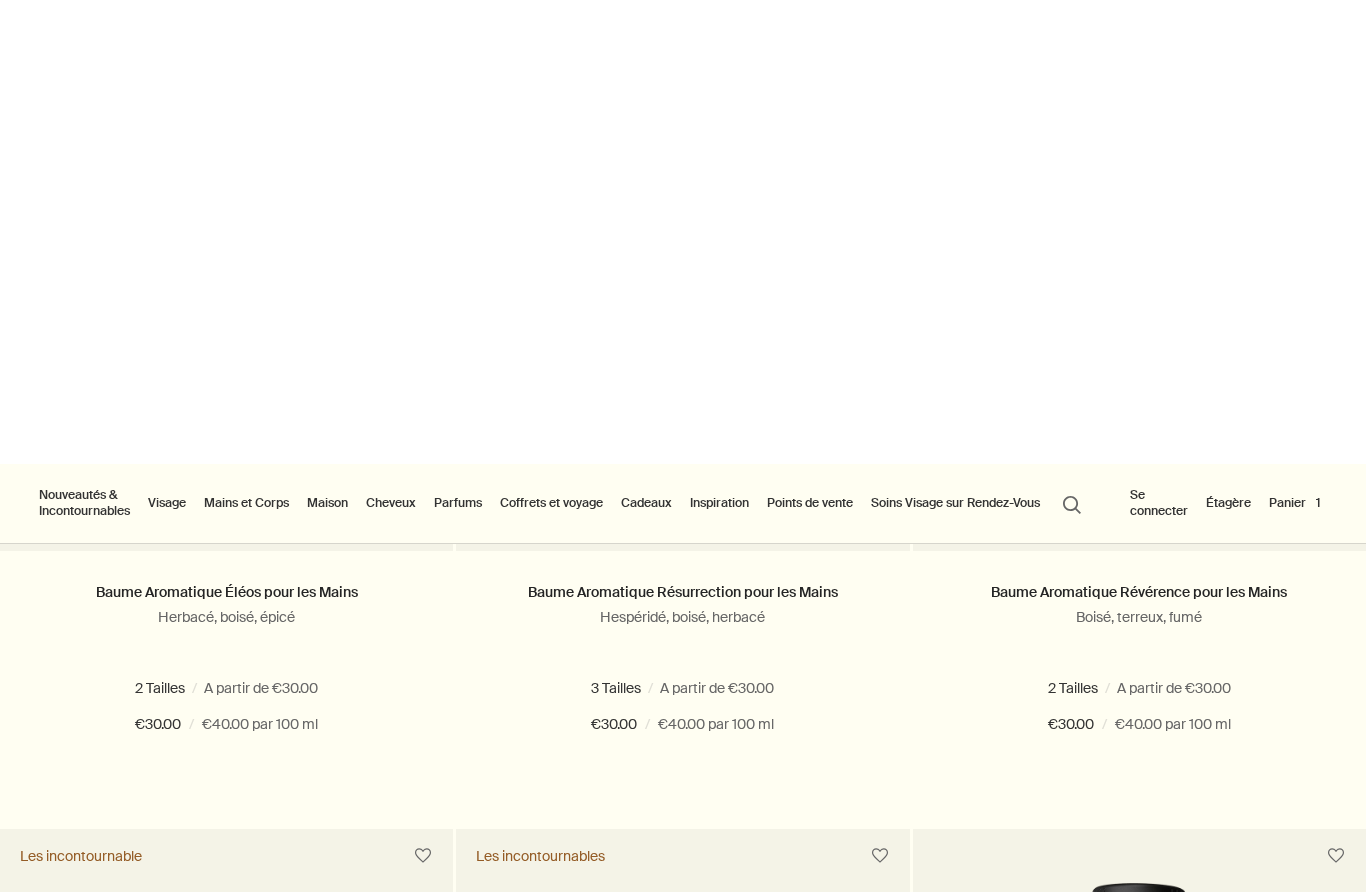 scroll, scrollTop: 0, scrollLeft: 0, axis: both 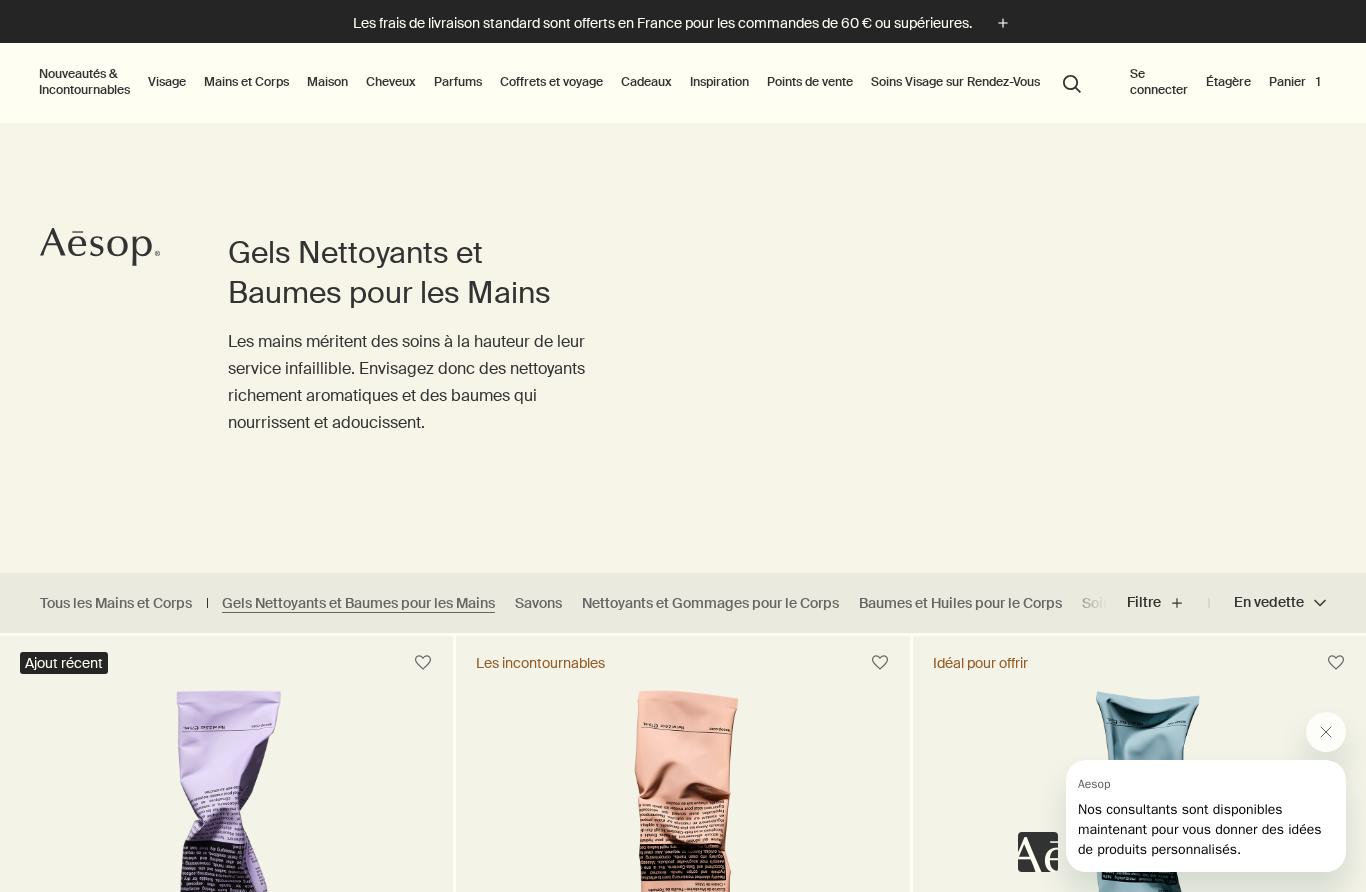 click on "Panier 1" at bounding box center (1294, 82) 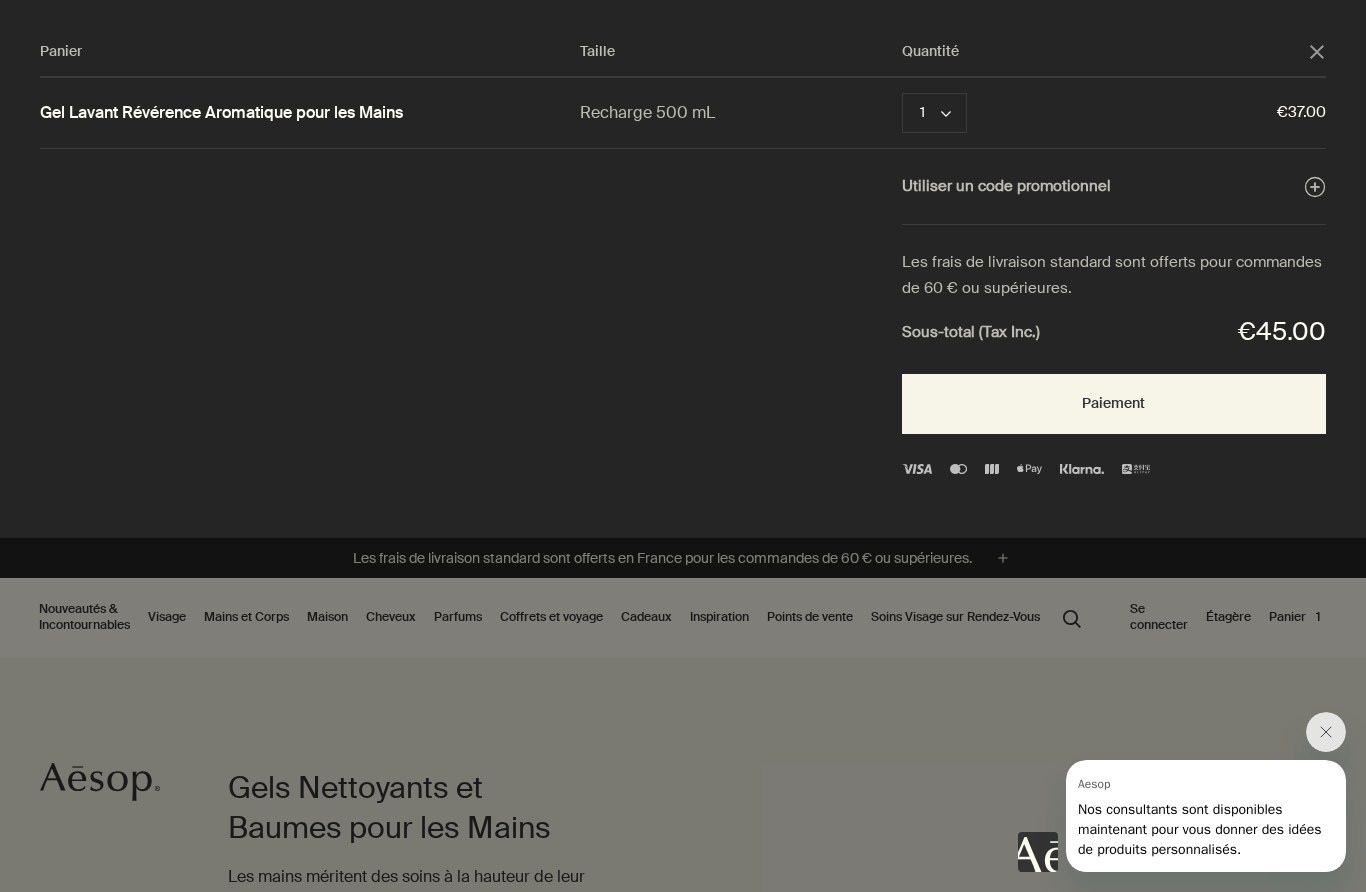 click on "close" at bounding box center (1317, 52) 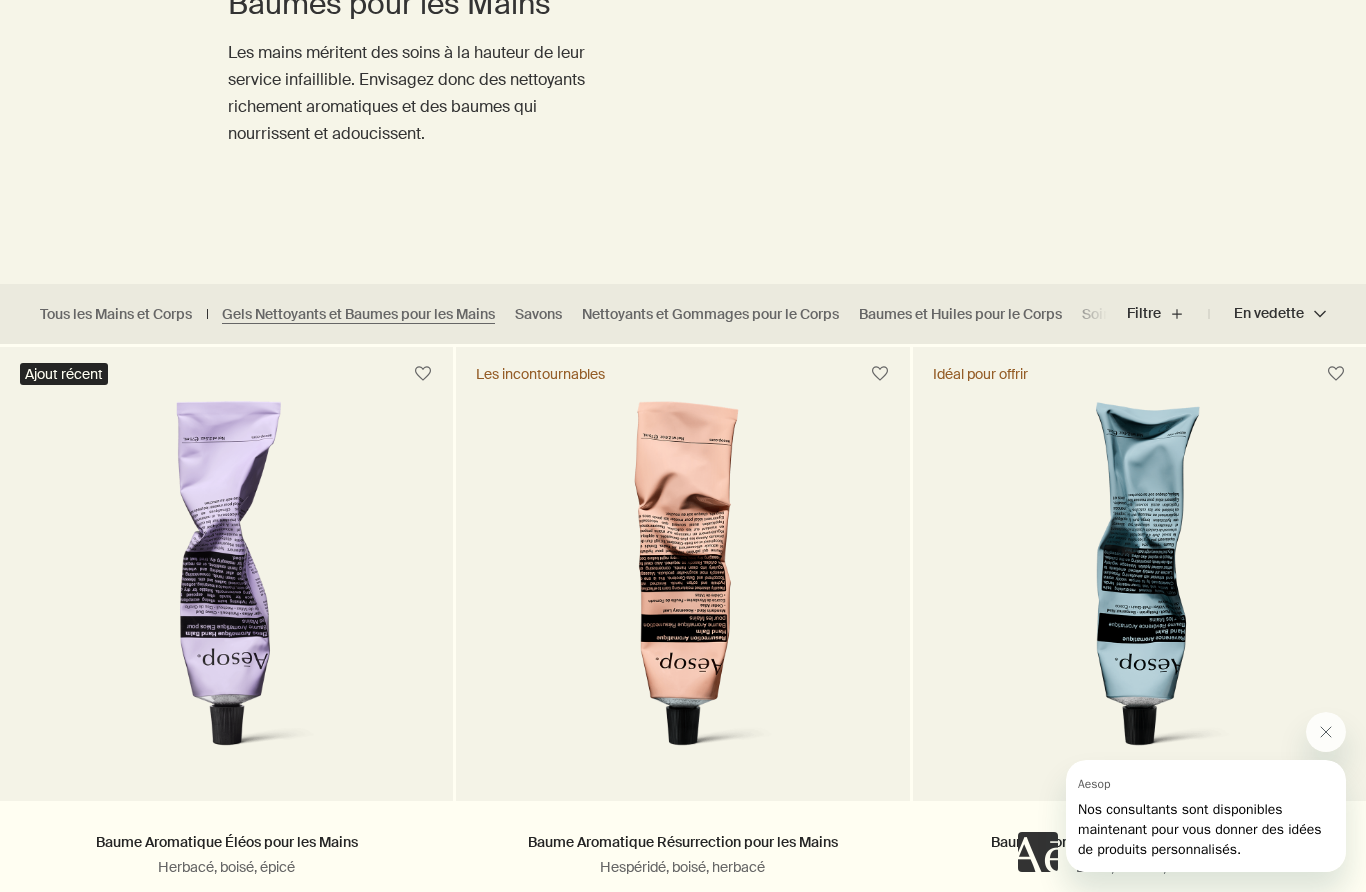 scroll, scrollTop: 0, scrollLeft: 0, axis: both 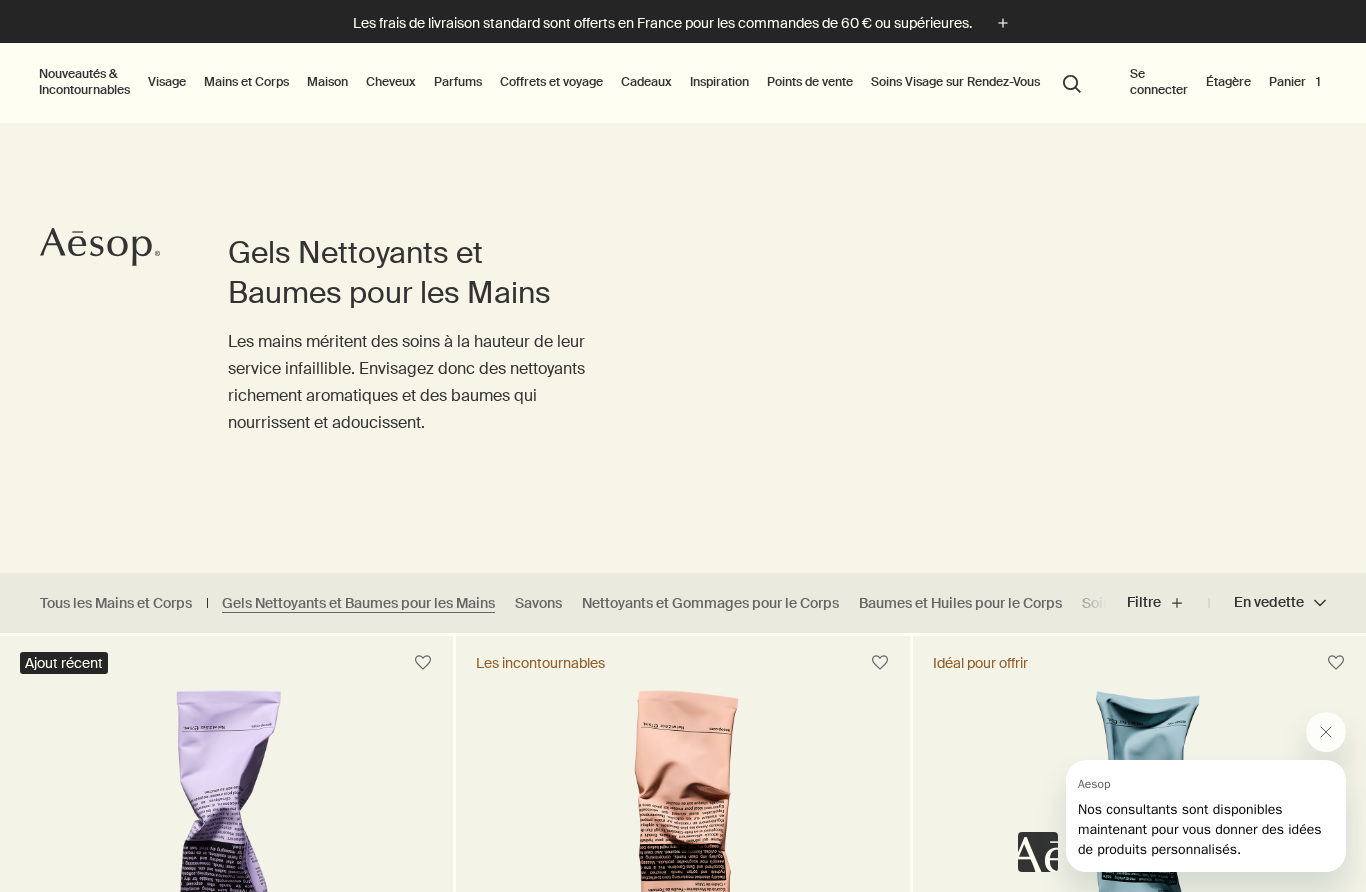 click on "Cheveux" at bounding box center [391, 82] 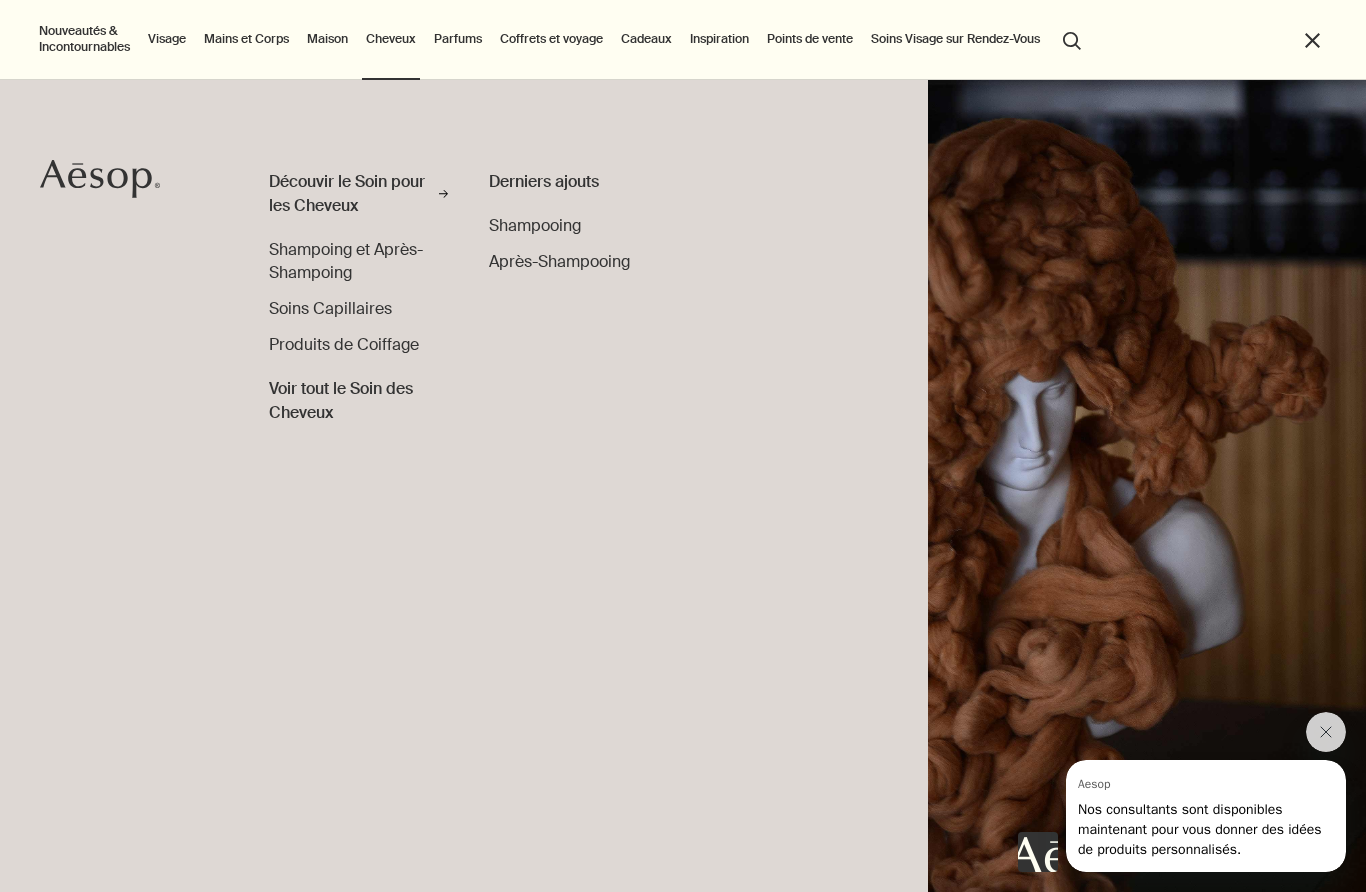 click on "Voir tout le Soin des Cheveux" at bounding box center [359, 401] 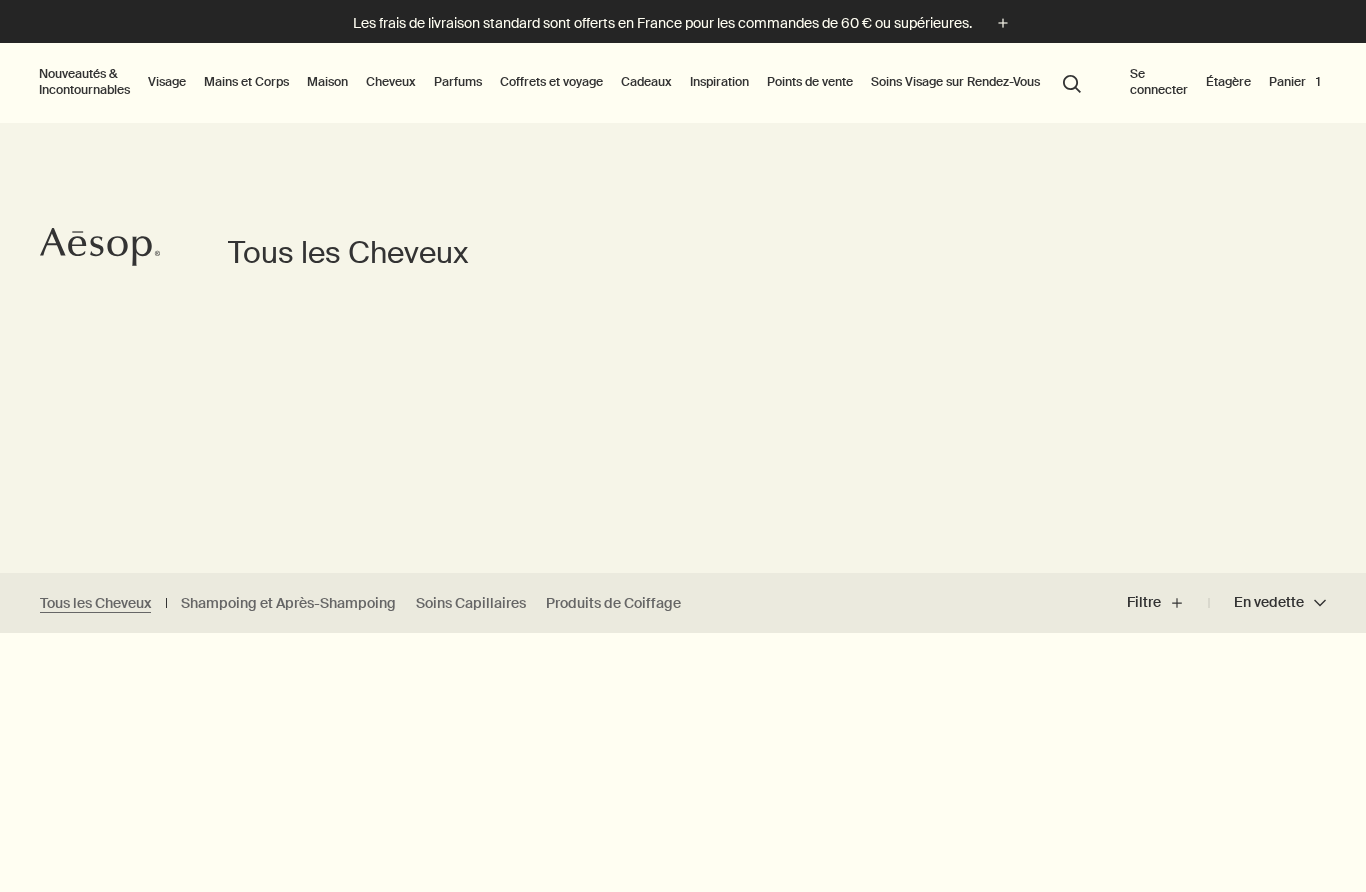 scroll, scrollTop: 0, scrollLeft: 0, axis: both 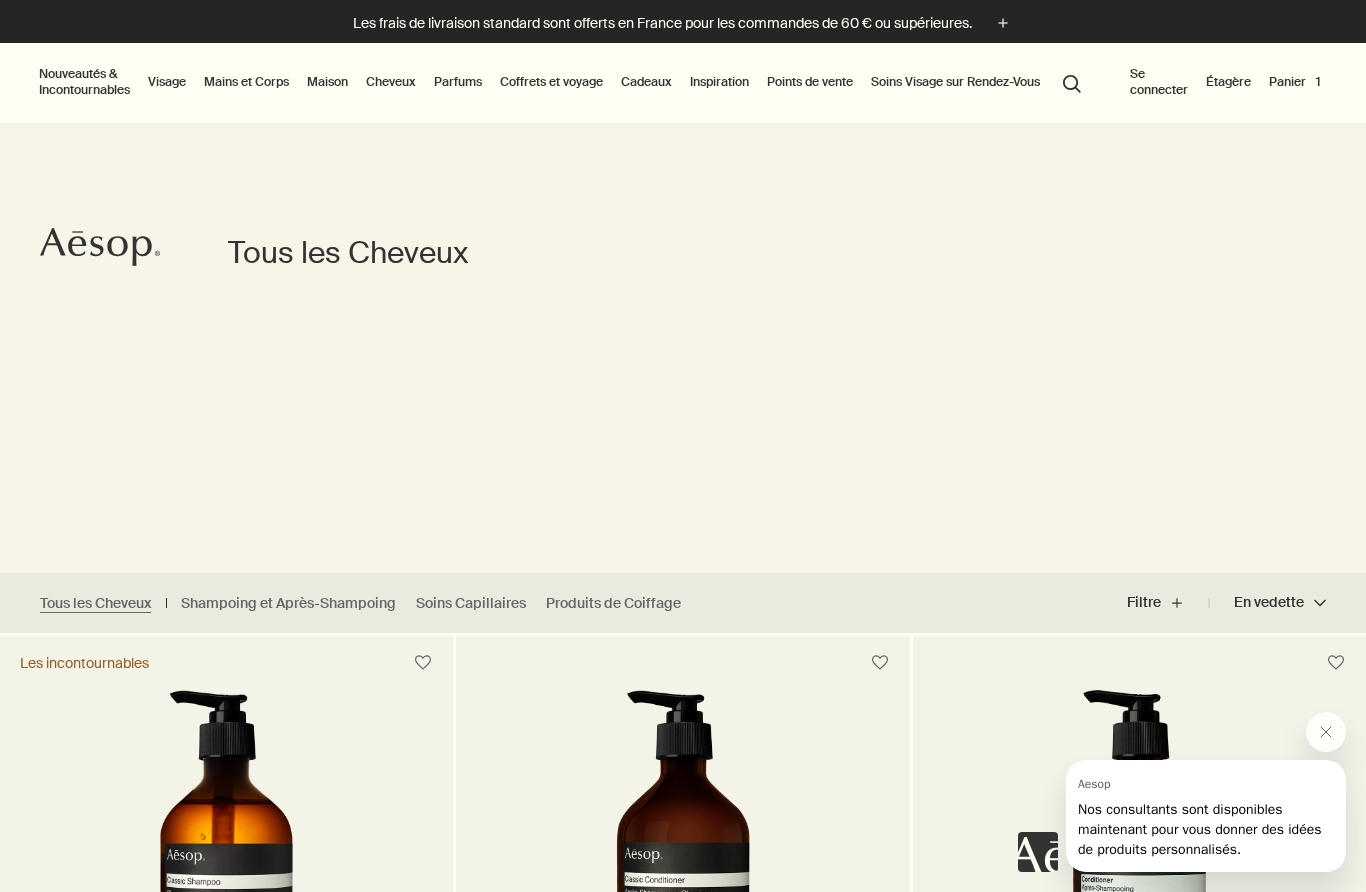 click on "Maison" at bounding box center [327, 82] 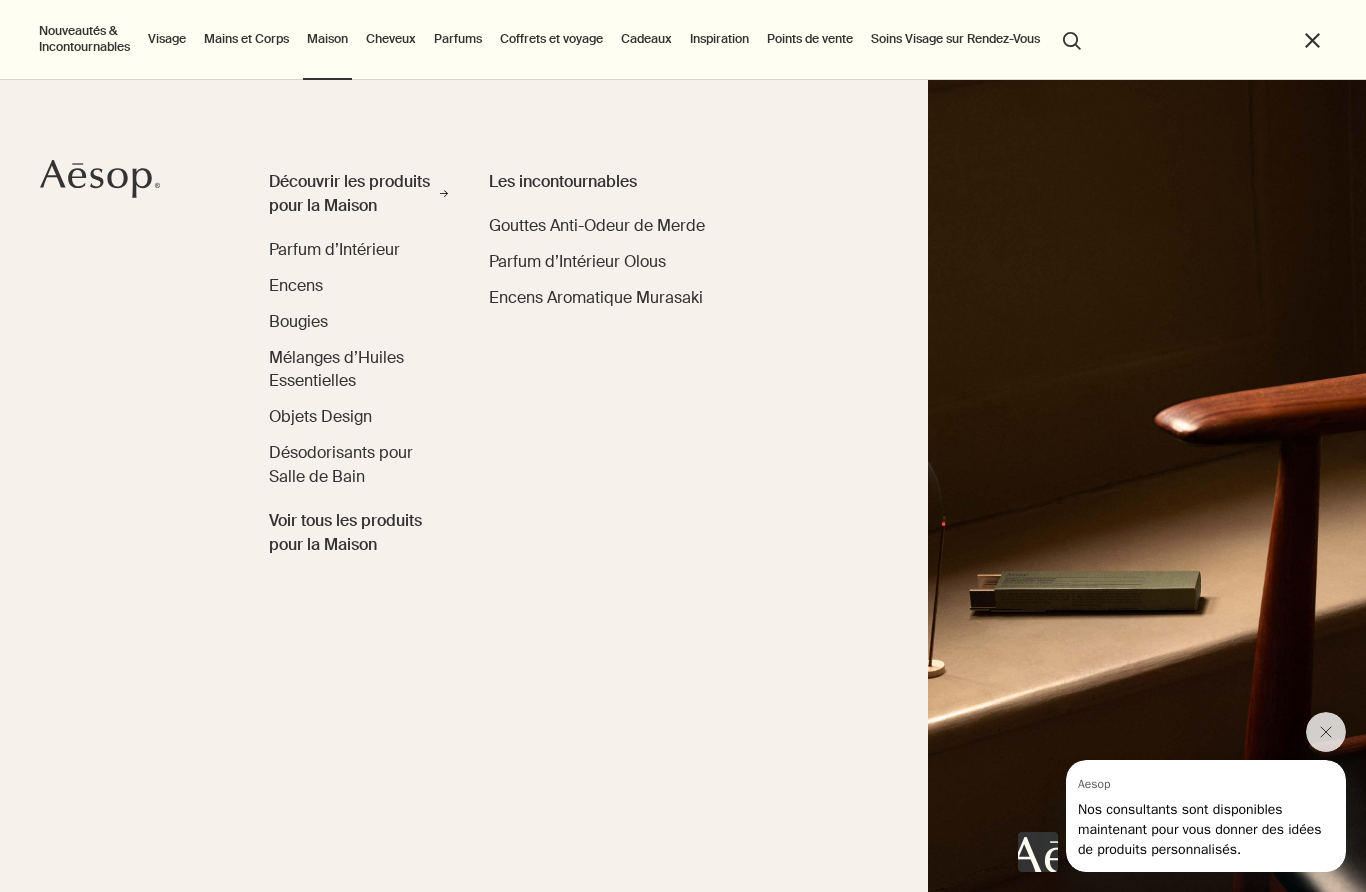 click on "Voir tous les produits pour la Maison" at bounding box center [359, 533] 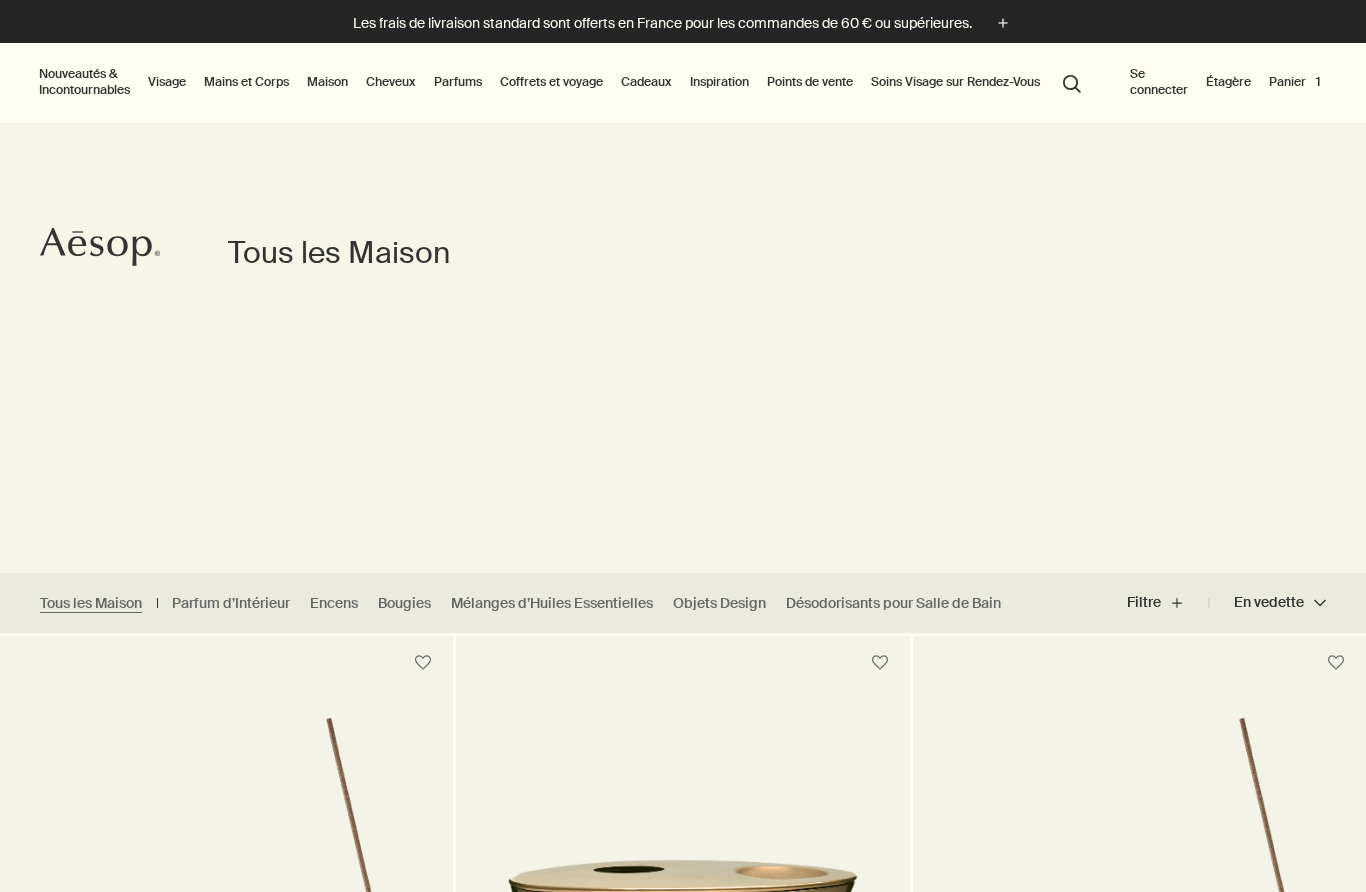 scroll, scrollTop: 0, scrollLeft: 0, axis: both 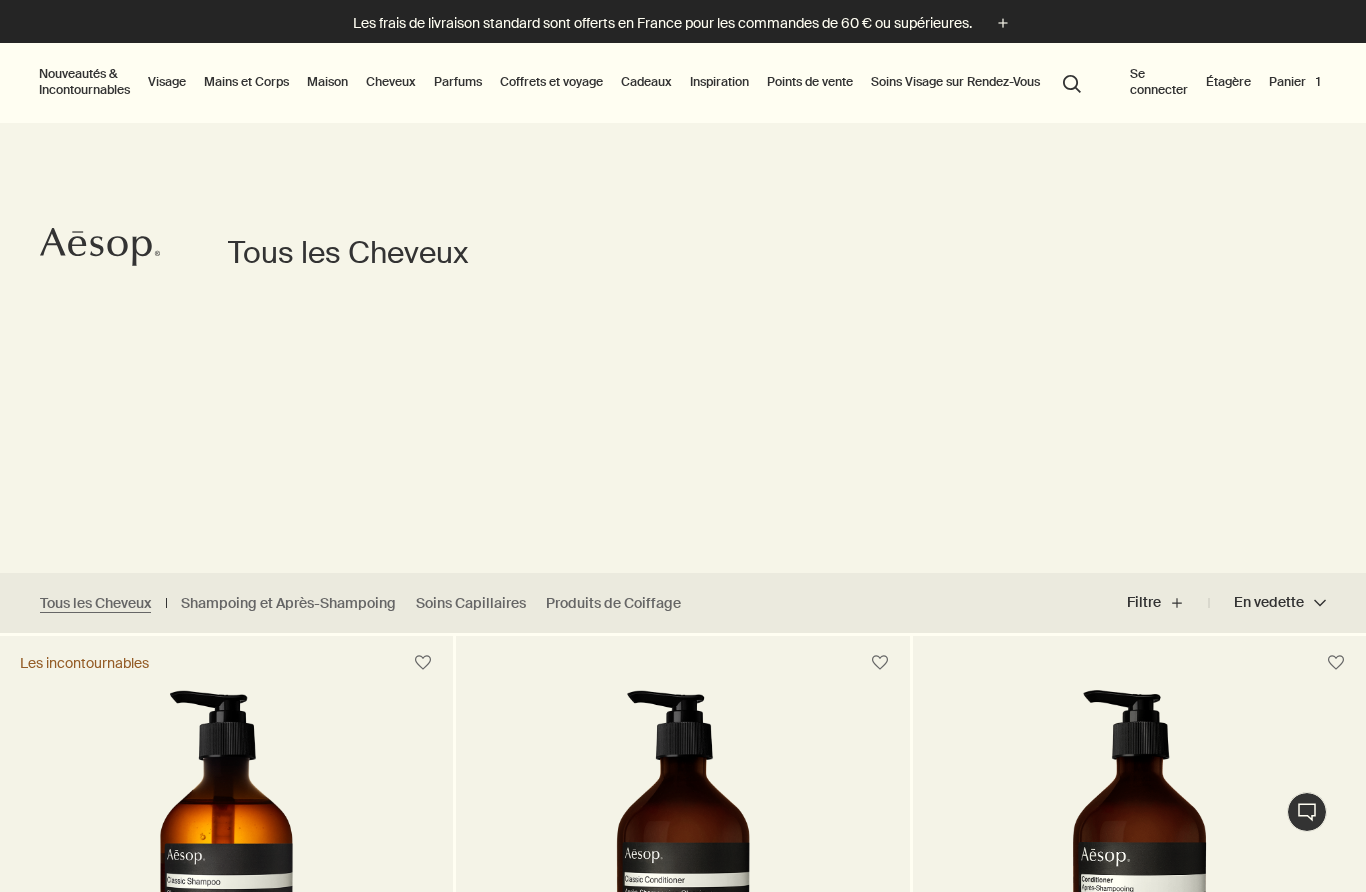click on "Cadeaux" at bounding box center (646, 82) 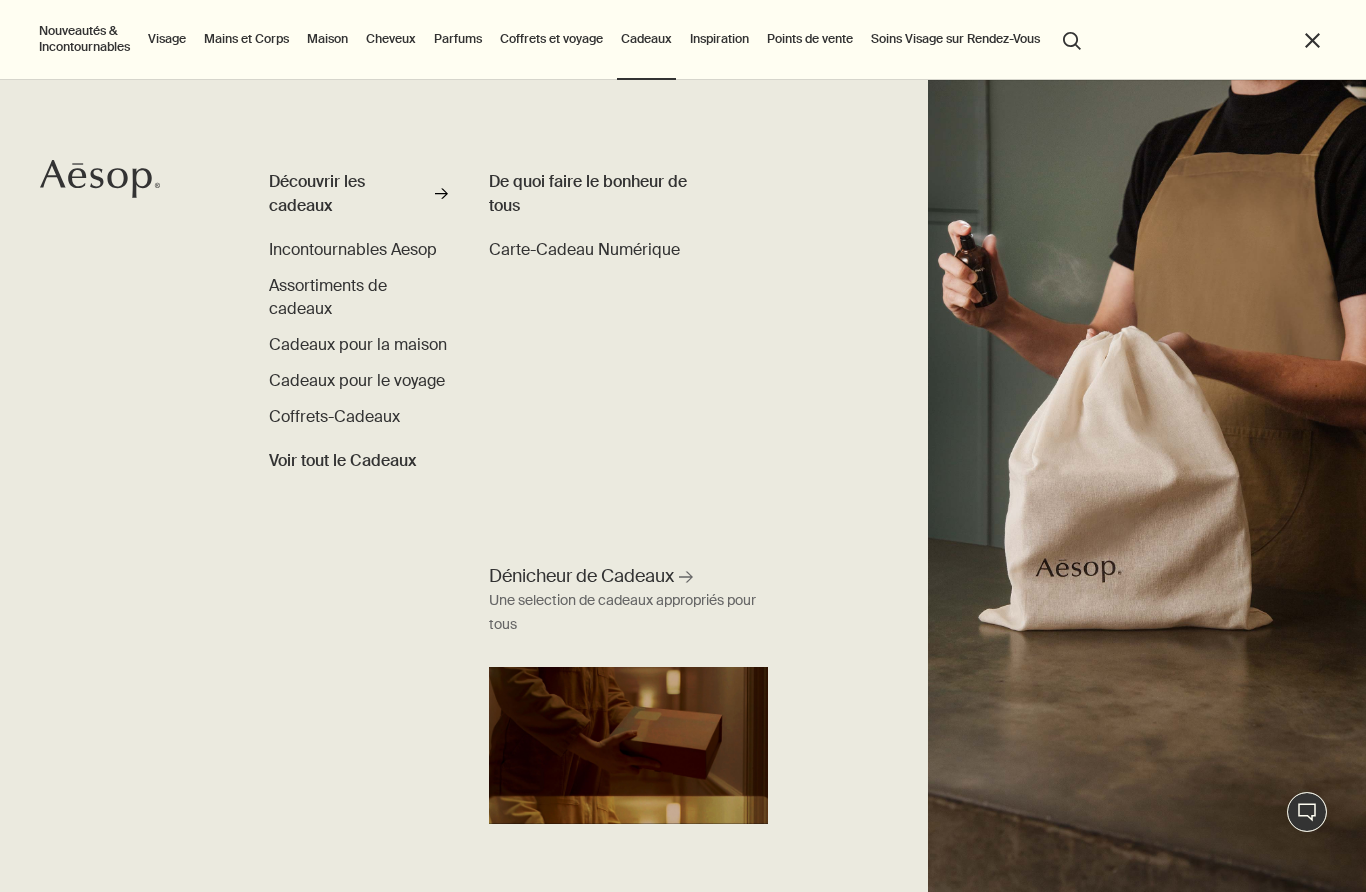 click on "Voir tout le Cadeaux" at bounding box center [343, 461] 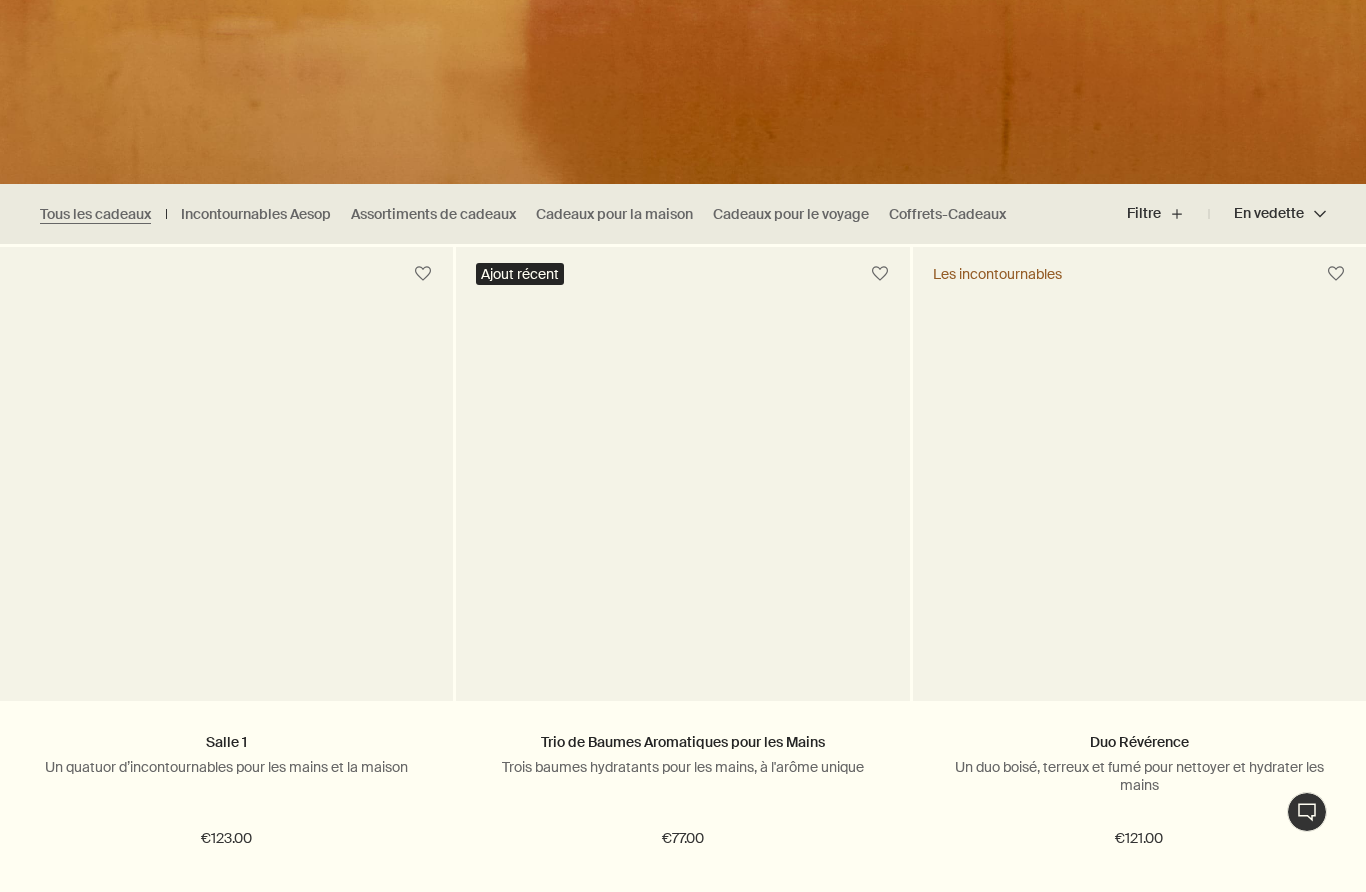 scroll, scrollTop: 0, scrollLeft: 0, axis: both 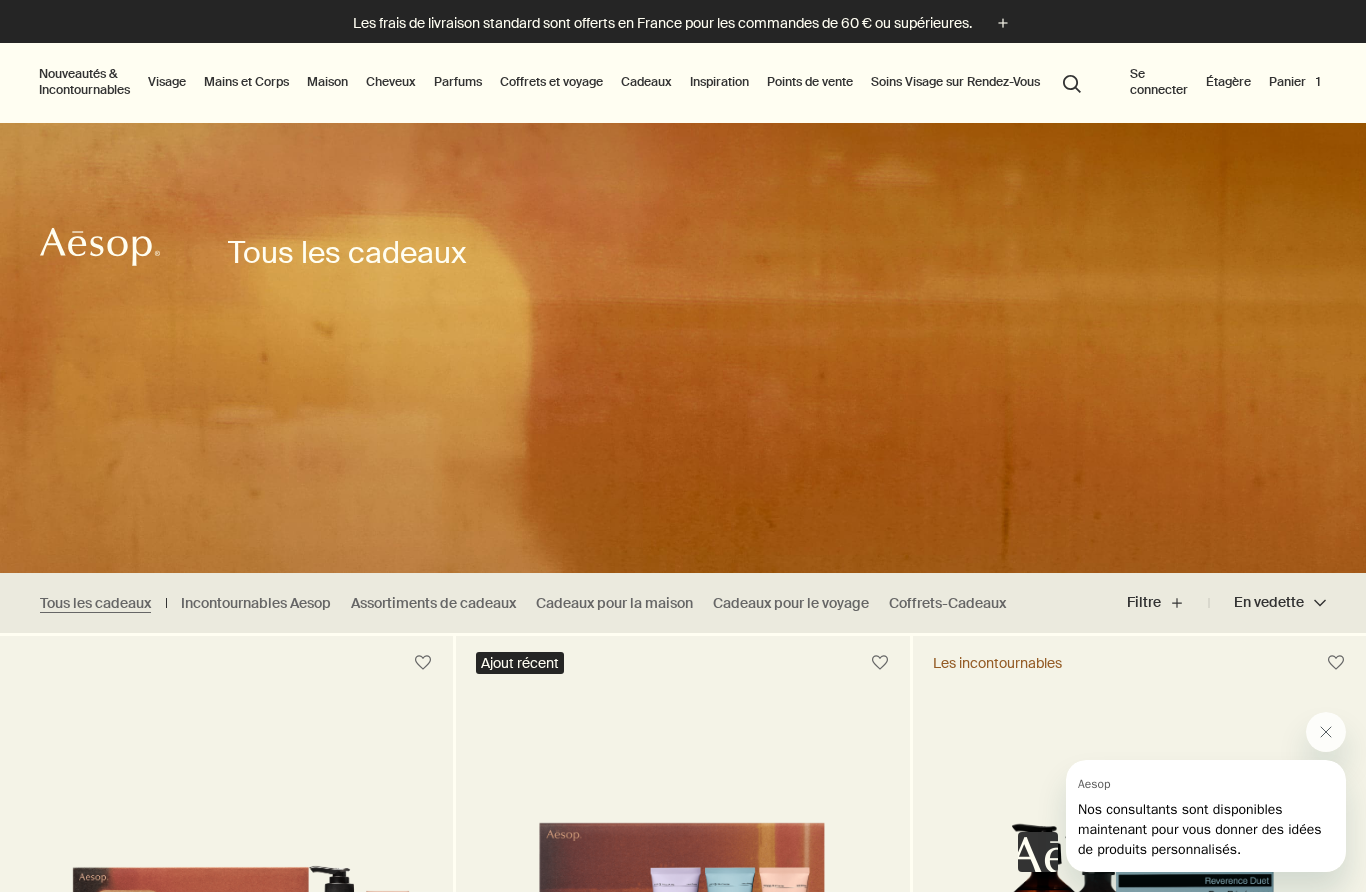 click on "Mains et Corps" at bounding box center (246, 82) 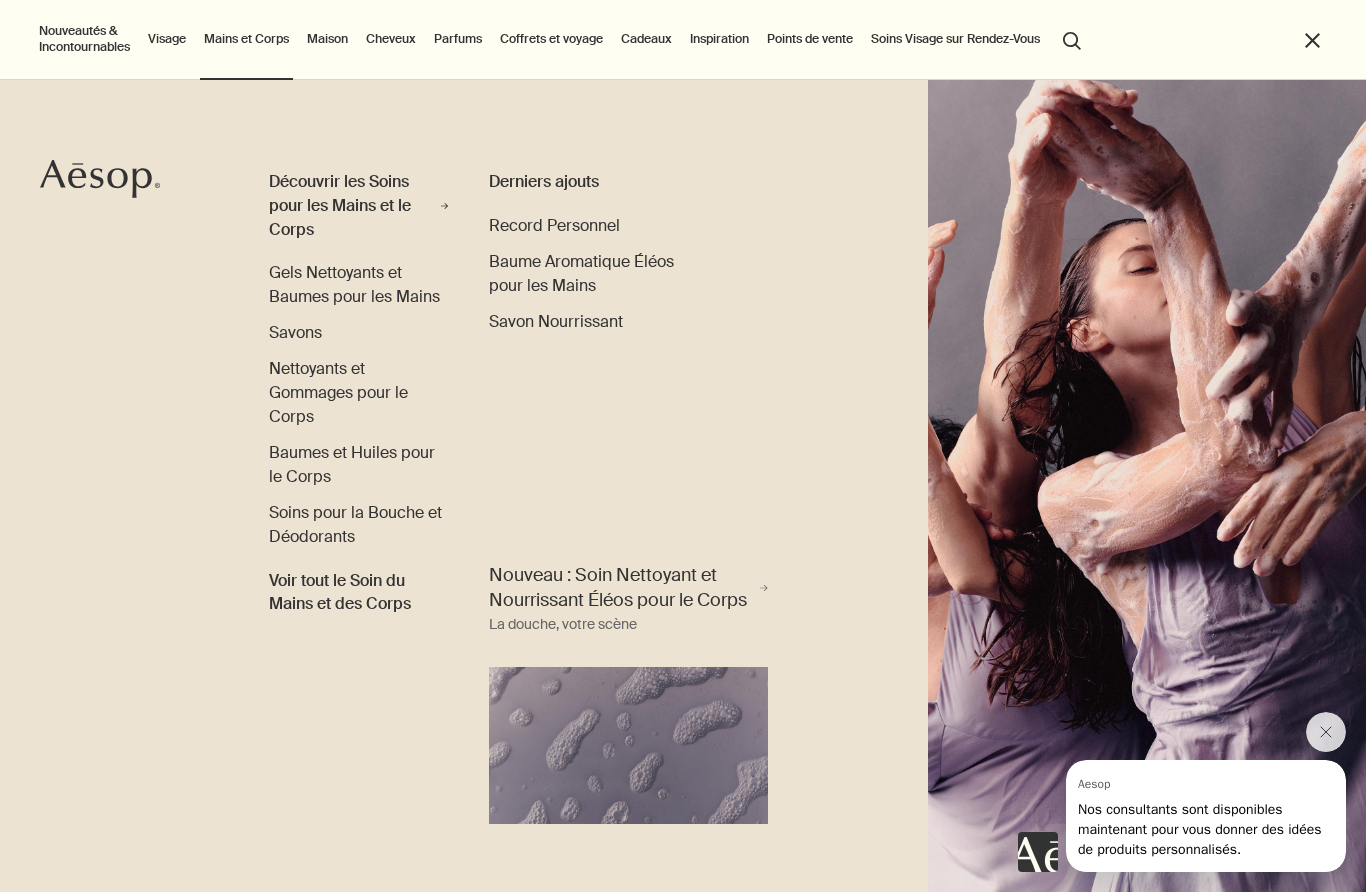 click on "Voir tout le Soin du Mains et des Corps" at bounding box center [359, 593] 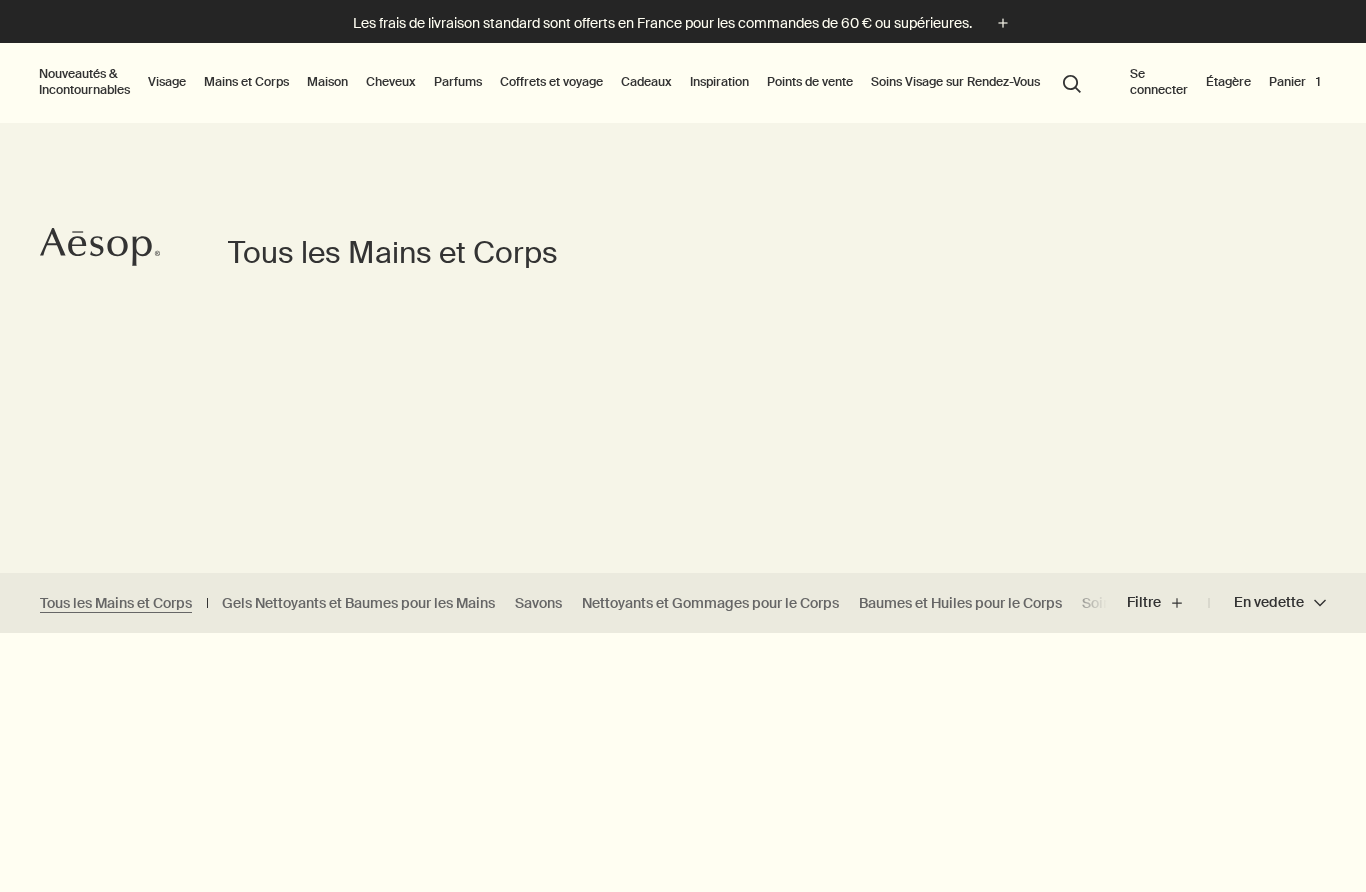 scroll, scrollTop: 0, scrollLeft: 0, axis: both 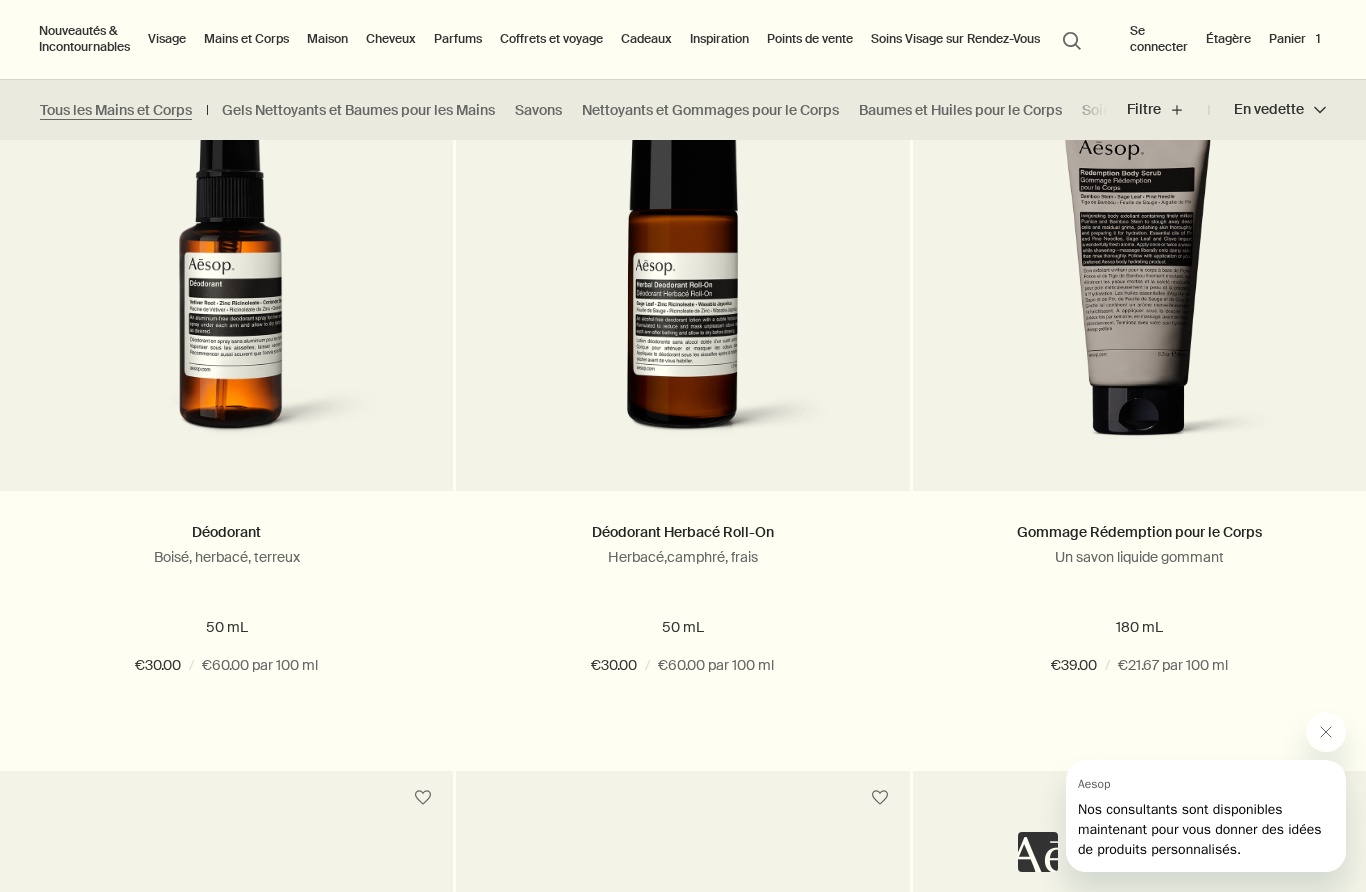 click at bounding box center [1139, 276] 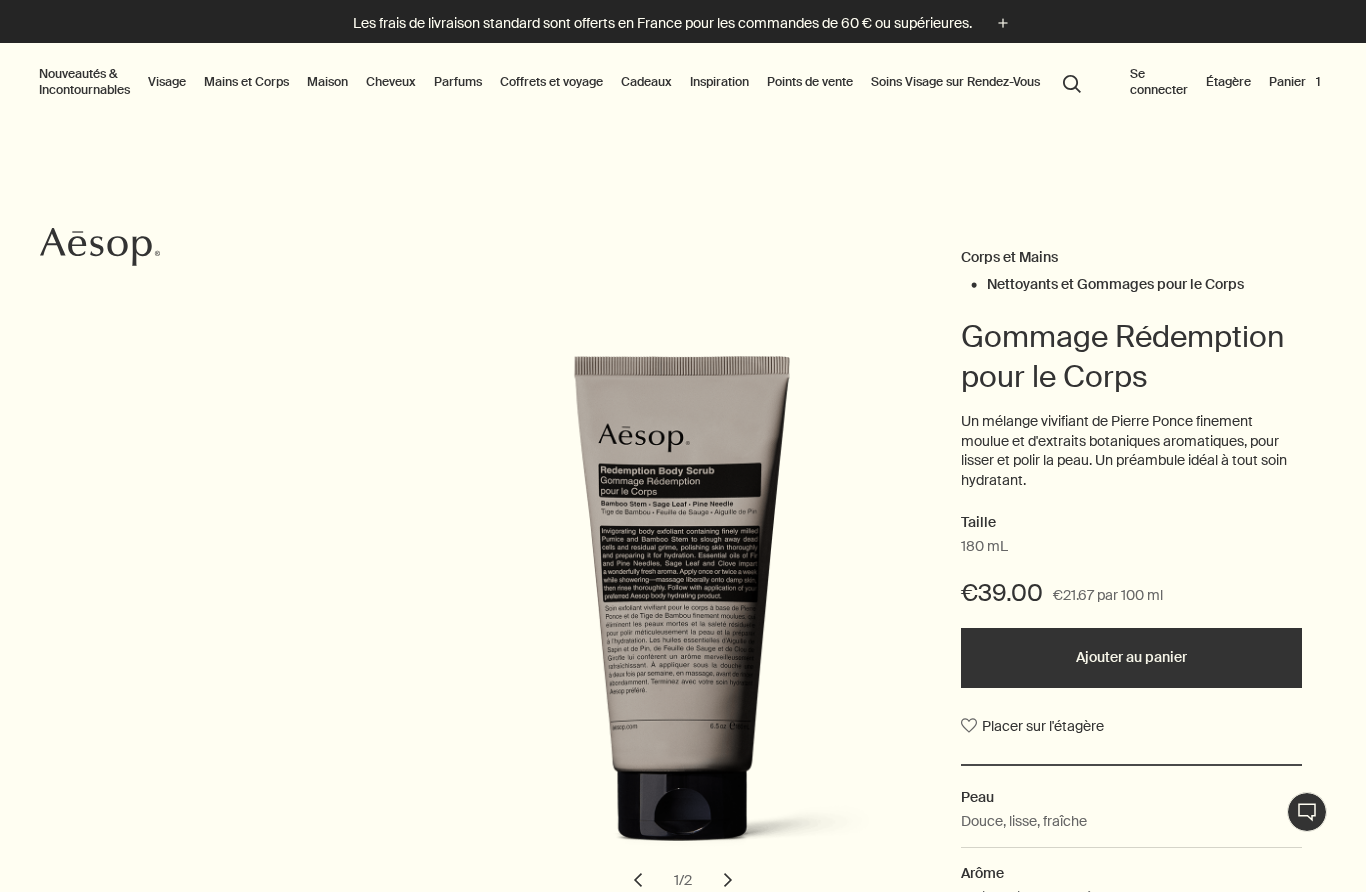 scroll, scrollTop: 0, scrollLeft: 0, axis: both 